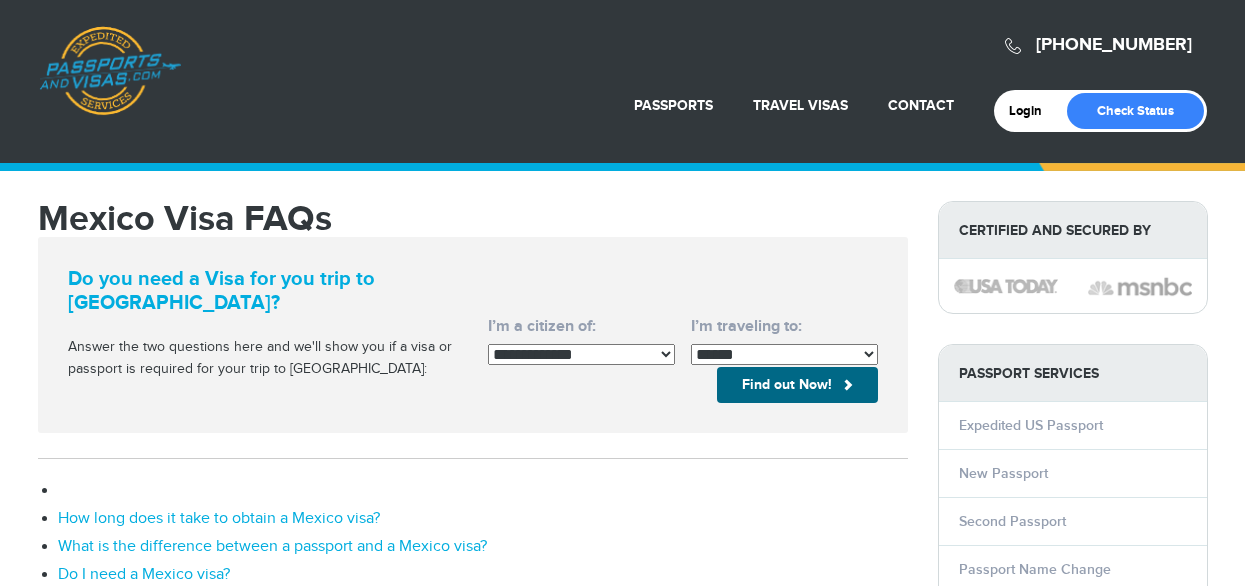 scroll, scrollTop: 0, scrollLeft: 0, axis: both 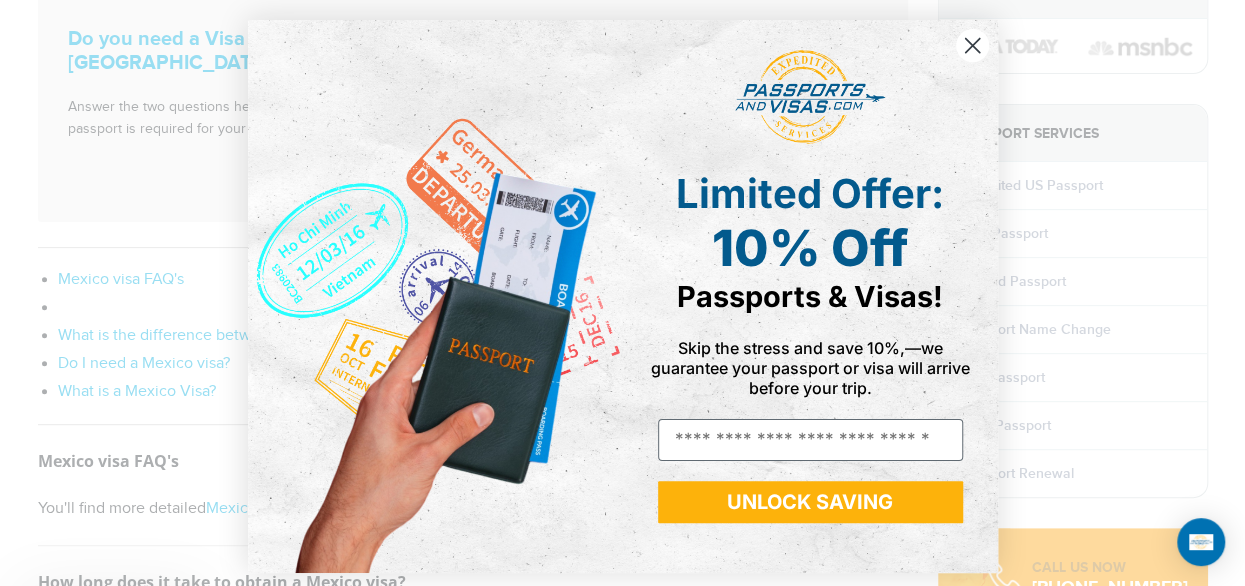 click on "Close dialog Limited Offer:
10% Off Passports & Visas! Skip the stress and save 10%,—we guarantee your passport or visa will arrive before your trip. Email UNLOCK SAVING ******" at bounding box center (622, 293) 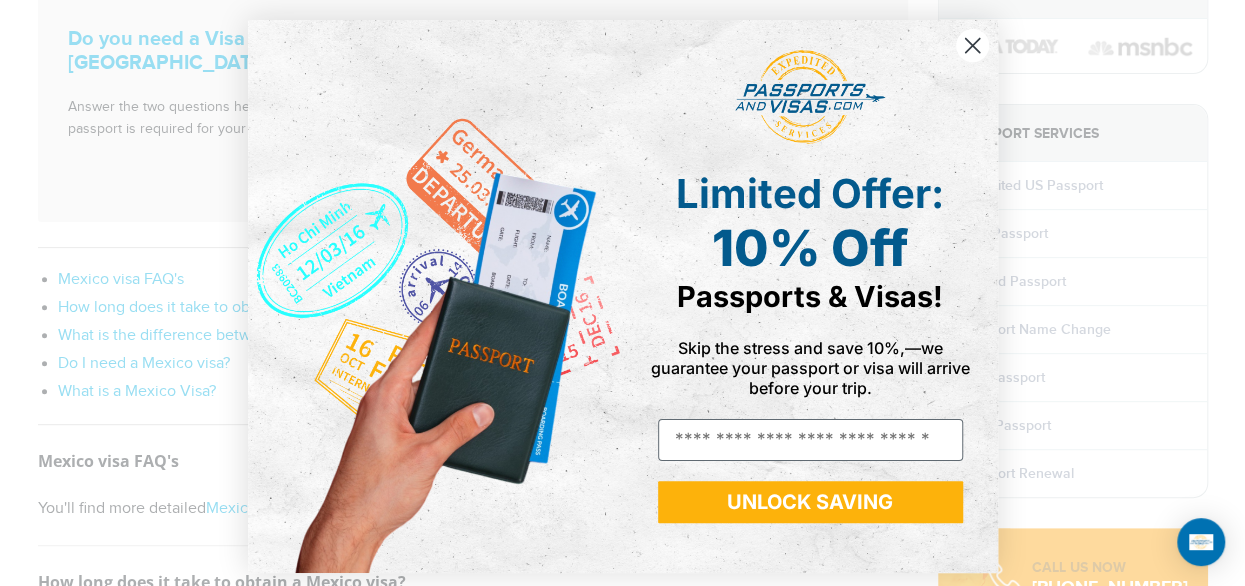 click 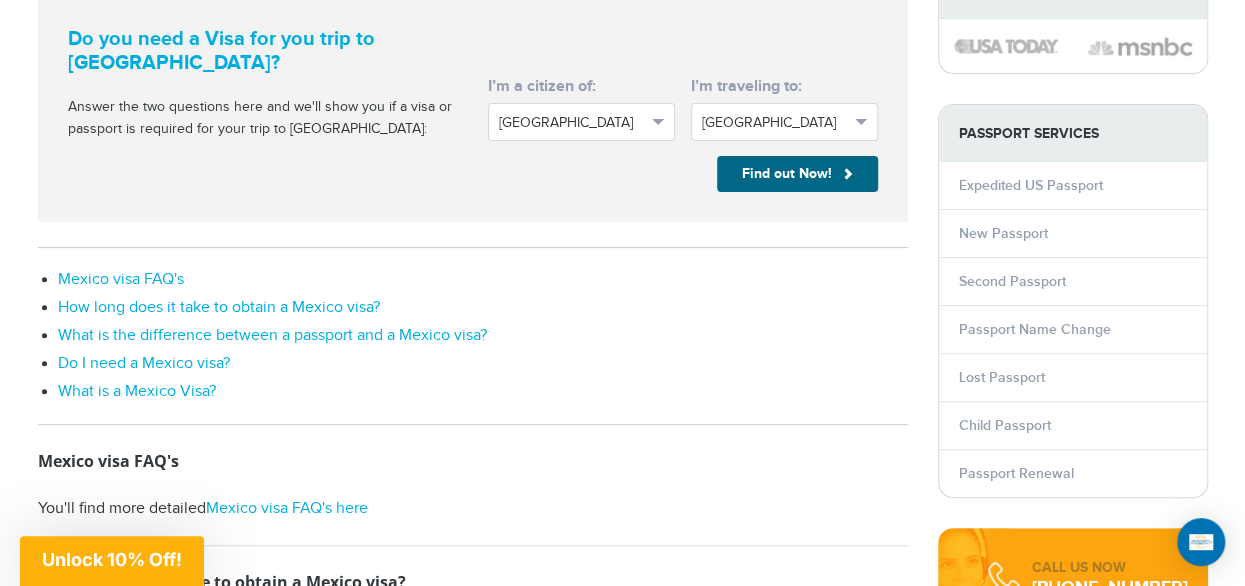 scroll, scrollTop: 280, scrollLeft: 0, axis: vertical 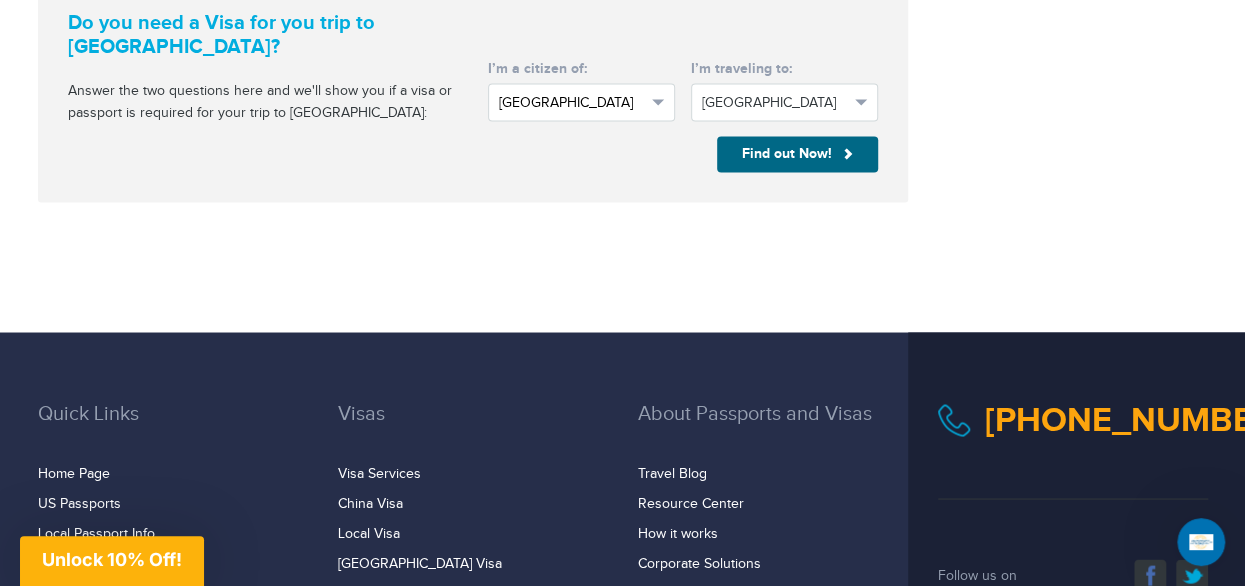 click on "[GEOGRAPHIC_DATA]" at bounding box center [581, 102] 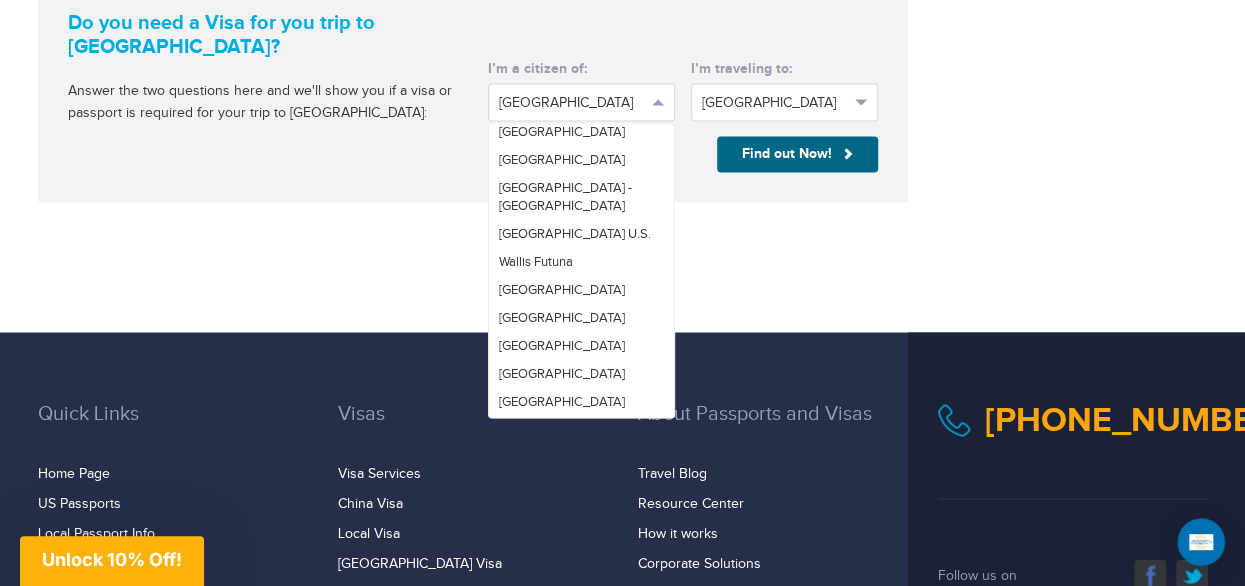 scroll, scrollTop: 7000, scrollLeft: 0, axis: vertical 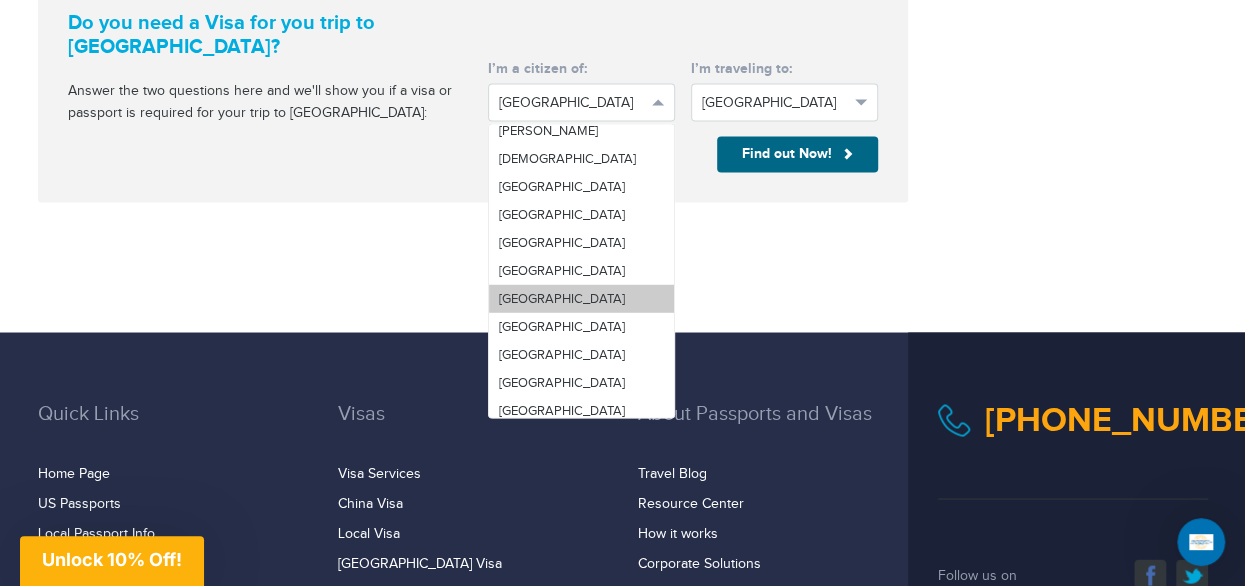 click on "[GEOGRAPHIC_DATA]" at bounding box center [581, 298] 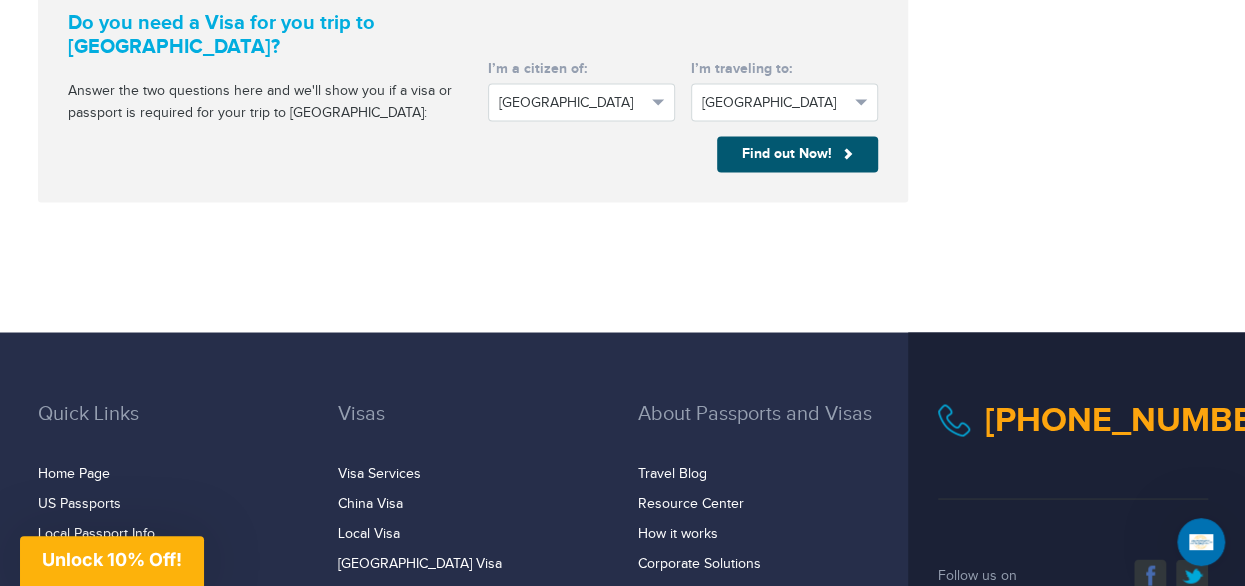 click on "Find out Now!" at bounding box center [797, -1186] 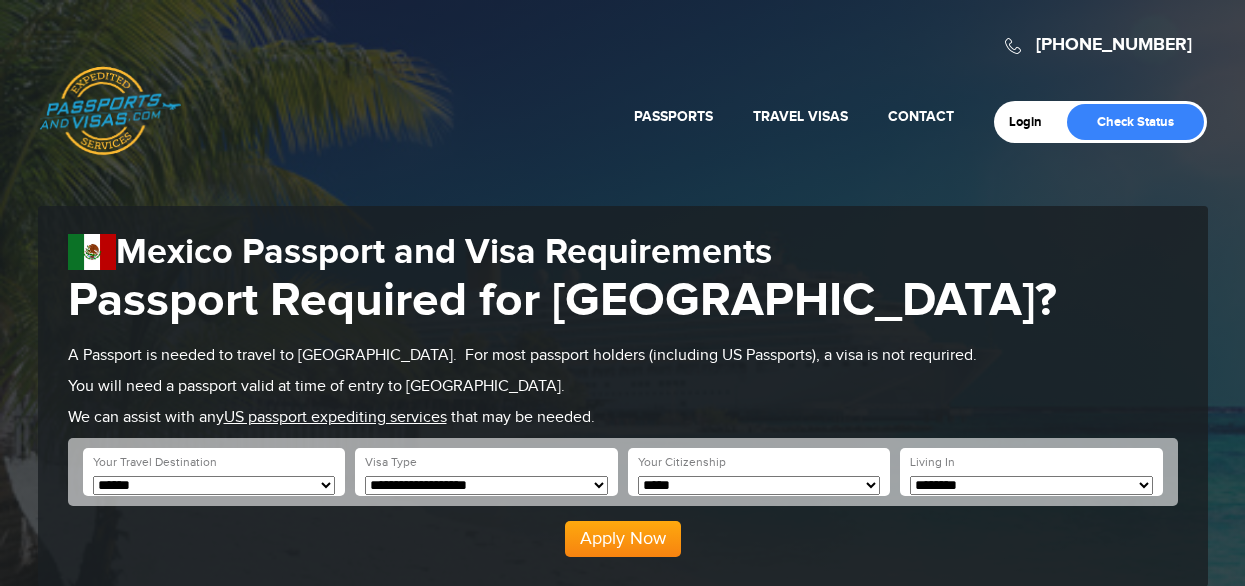 scroll, scrollTop: 0, scrollLeft: 0, axis: both 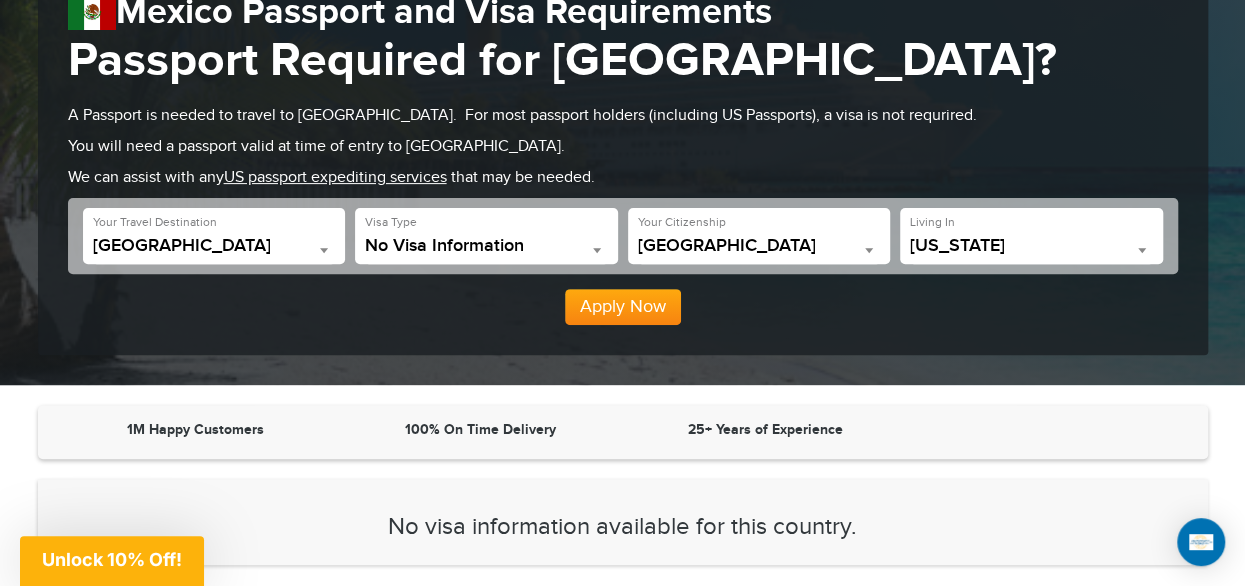 click at bounding box center [1142, 250] 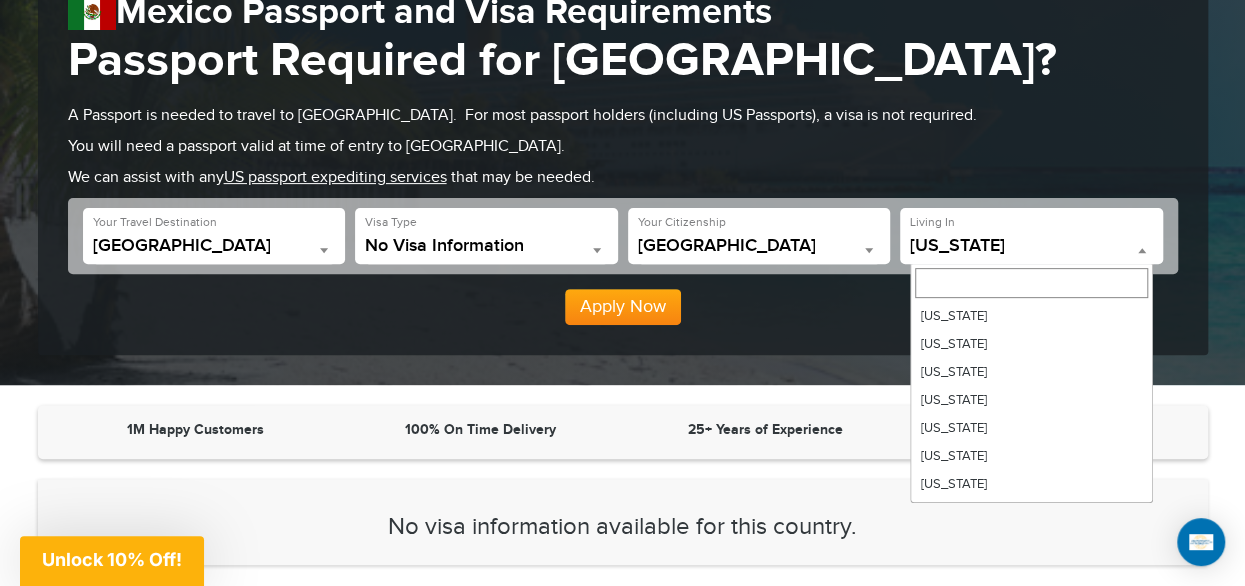 scroll, scrollTop: 840, scrollLeft: 0, axis: vertical 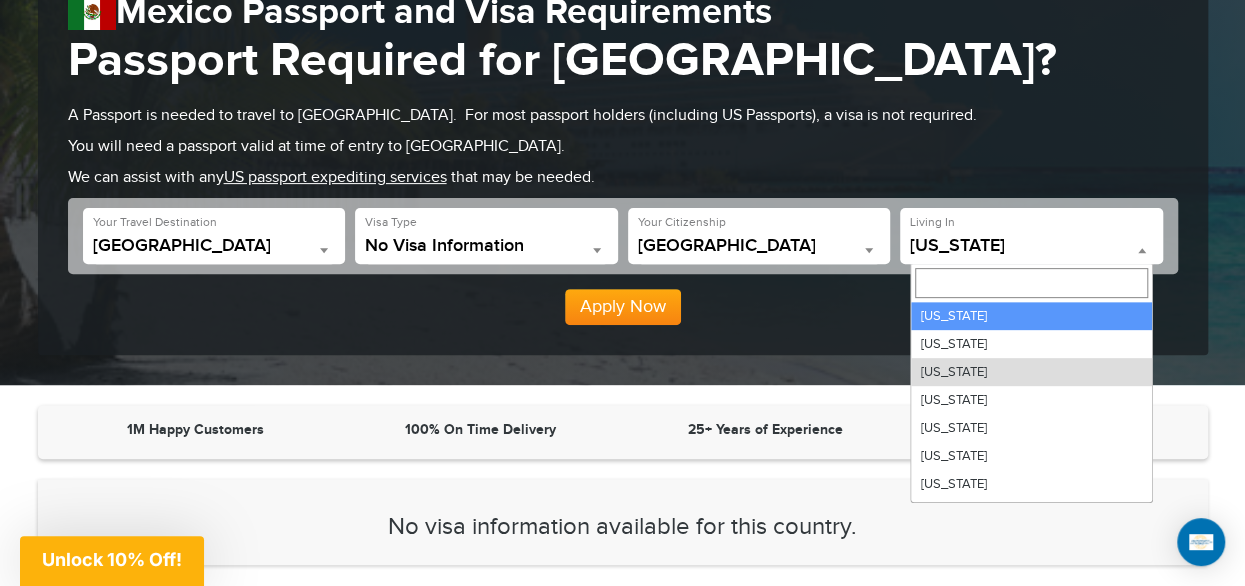 click at bounding box center [1031, 283] 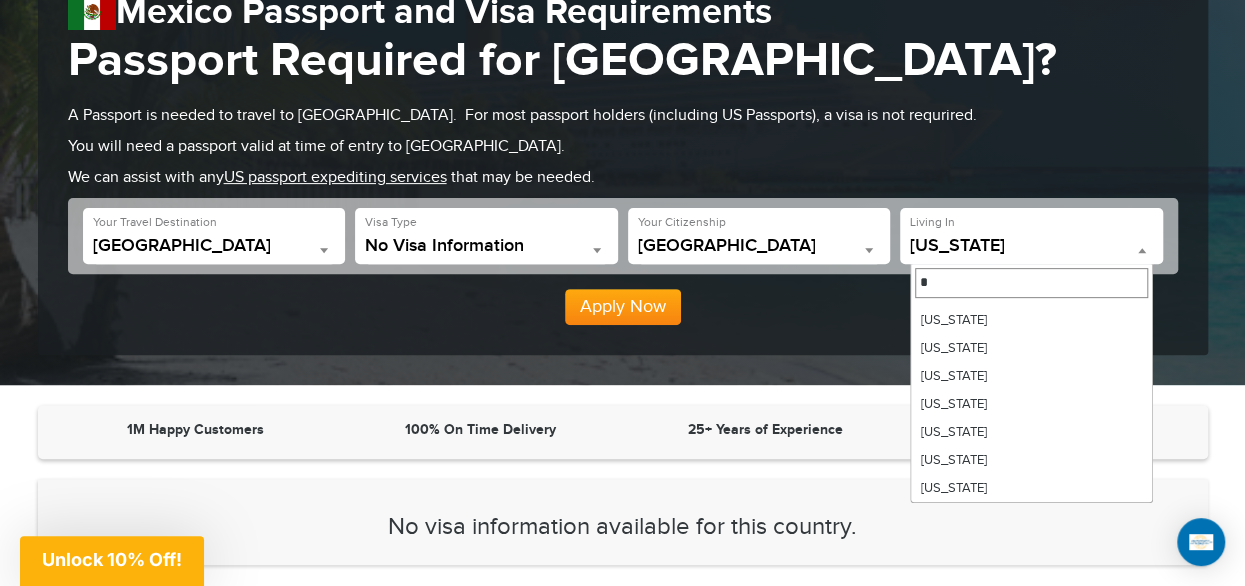 scroll, scrollTop: 0, scrollLeft: 0, axis: both 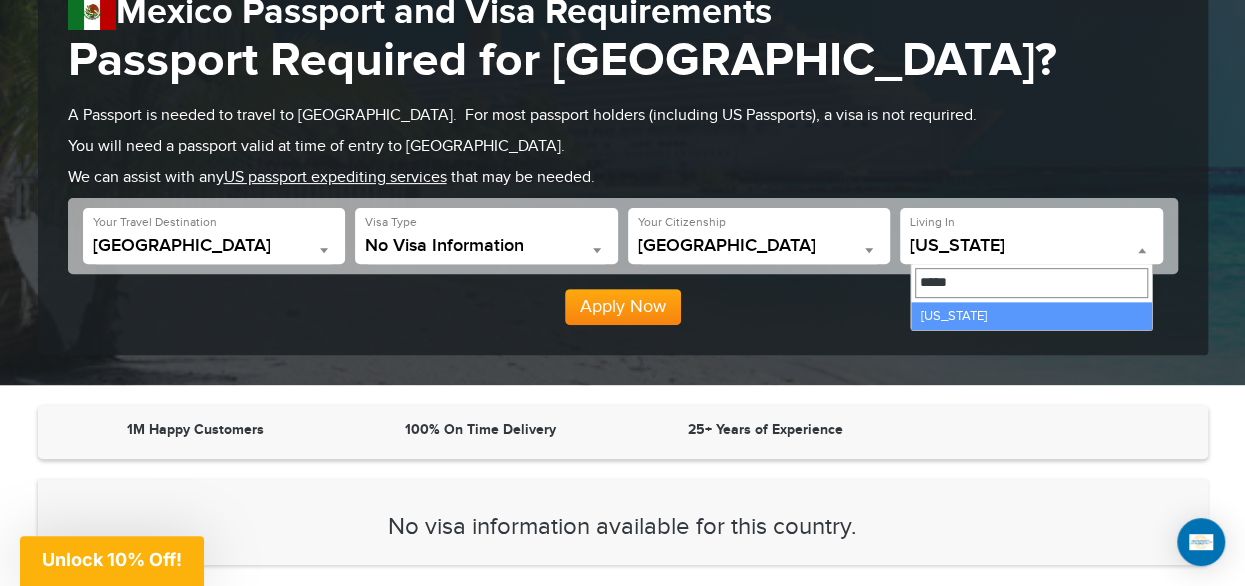 click on "*****" at bounding box center [1031, 283] 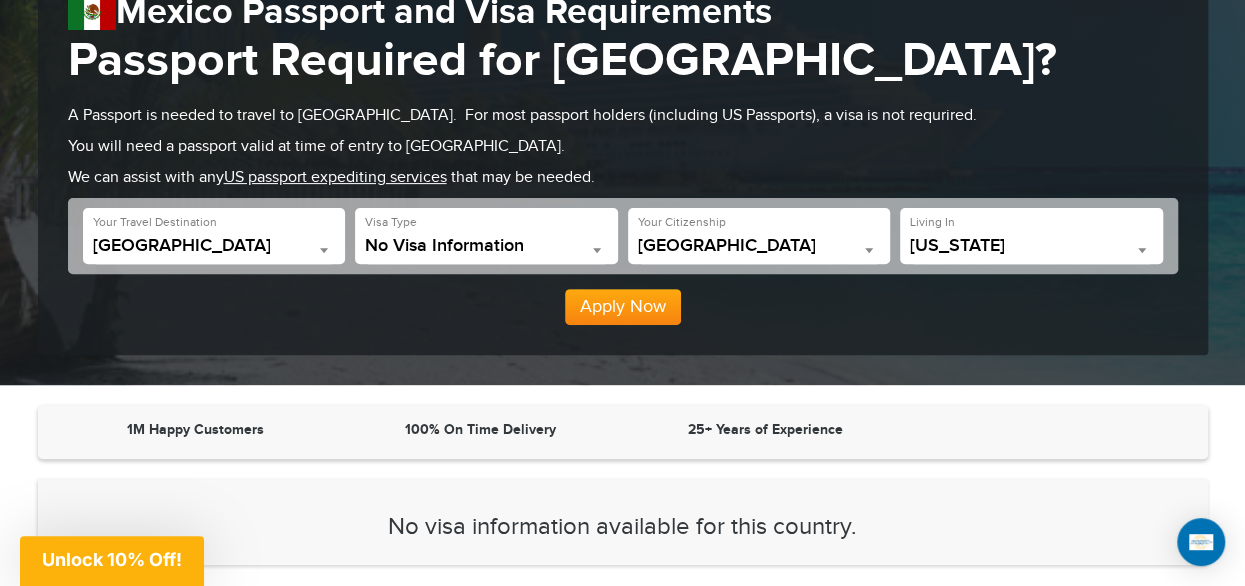 click at bounding box center (1142, 250) 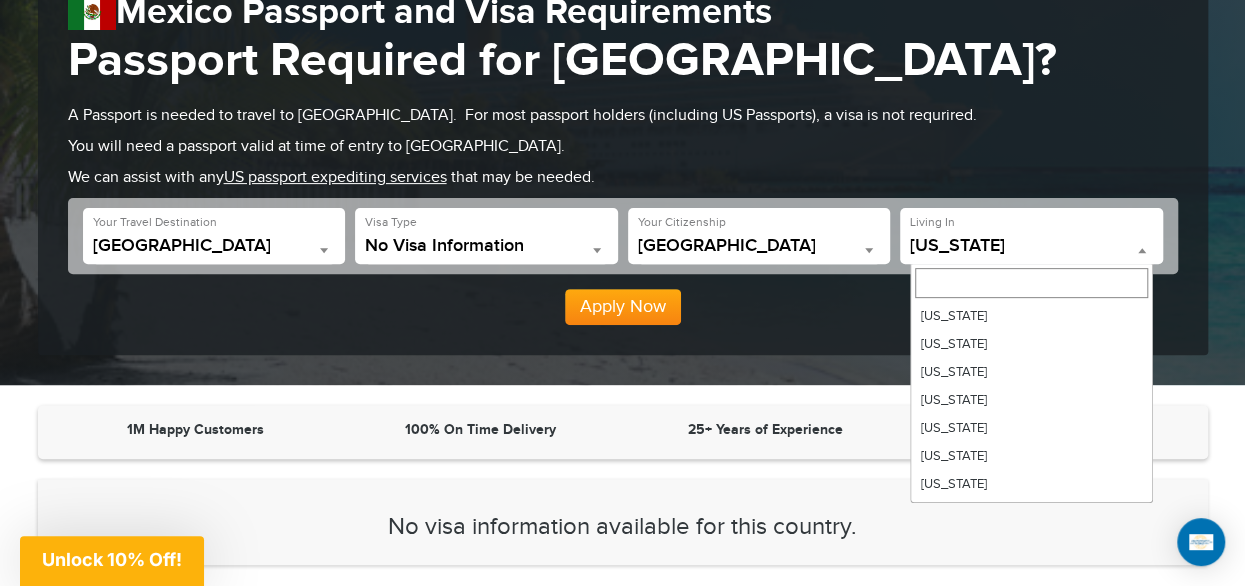scroll, scrollTop: 840, scrollLeft: 0, axis: vertical 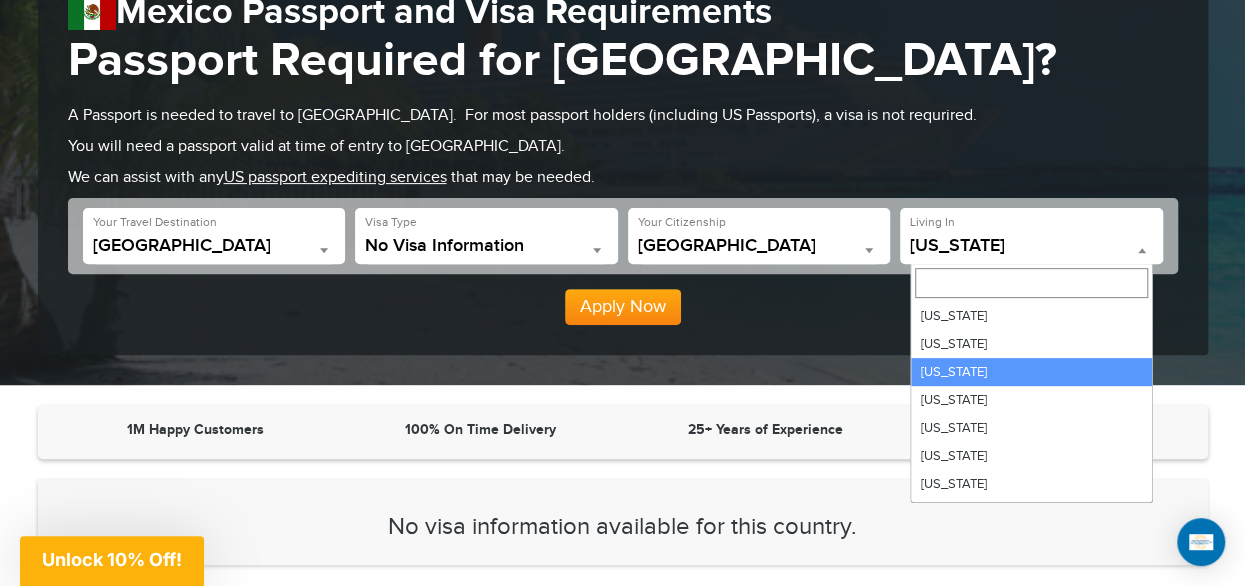 click at bounding box center [869, 250] 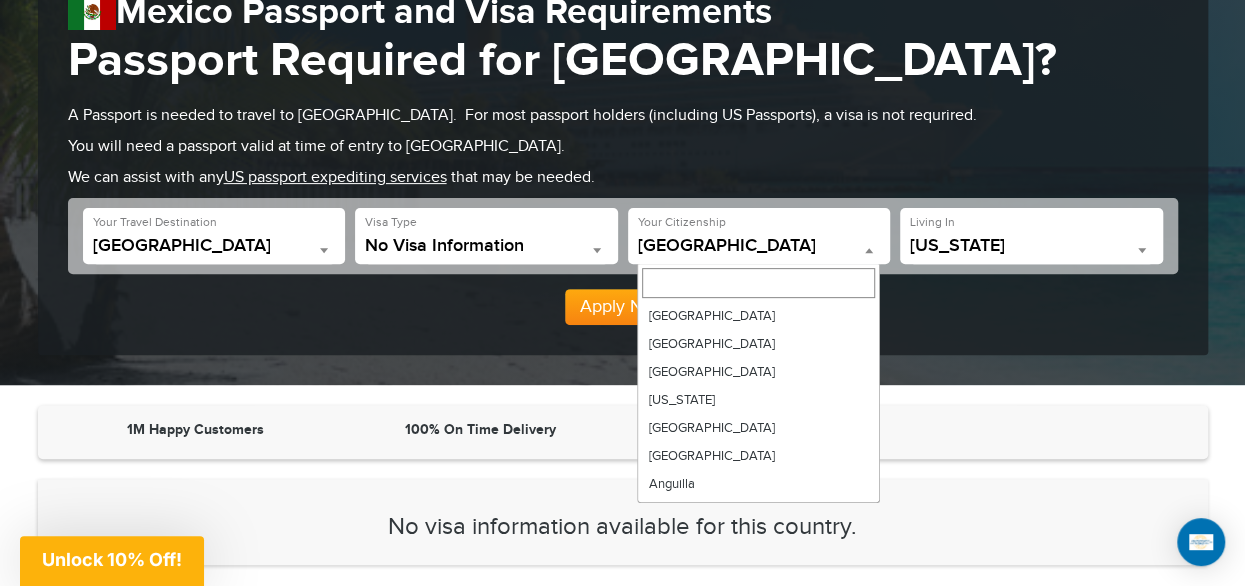 scroll, scrollTop: 2772, scrollLeft: 0, axis: vertical 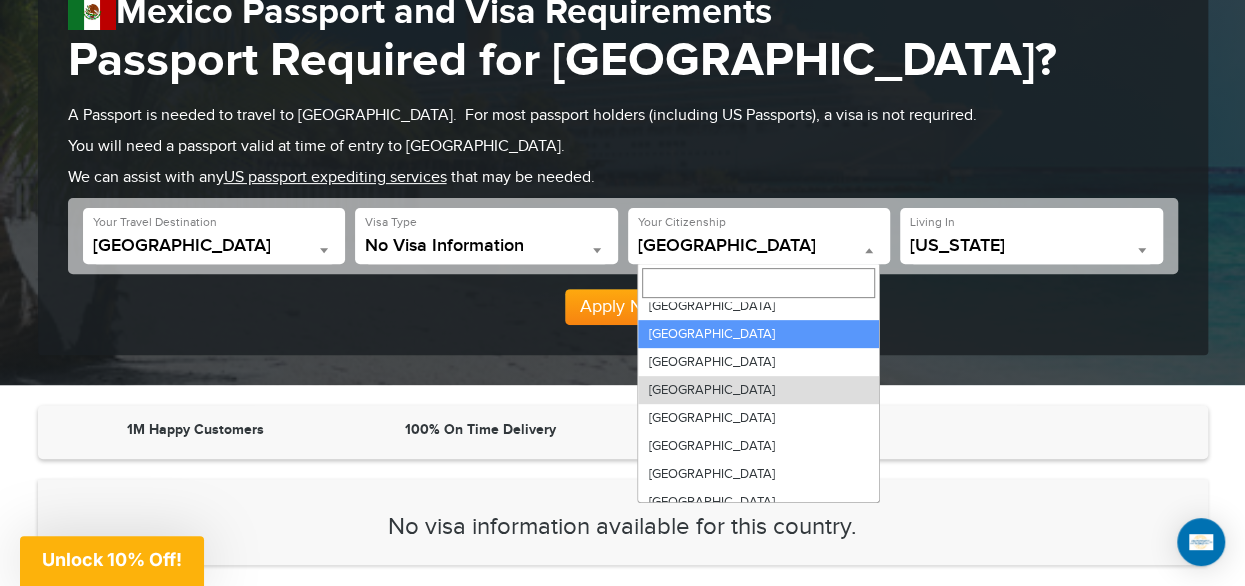 drag, startPoint x: 1116, startPoint y: 243, endPoint x: 1138, endPoint y: 246, distance: 22.203604 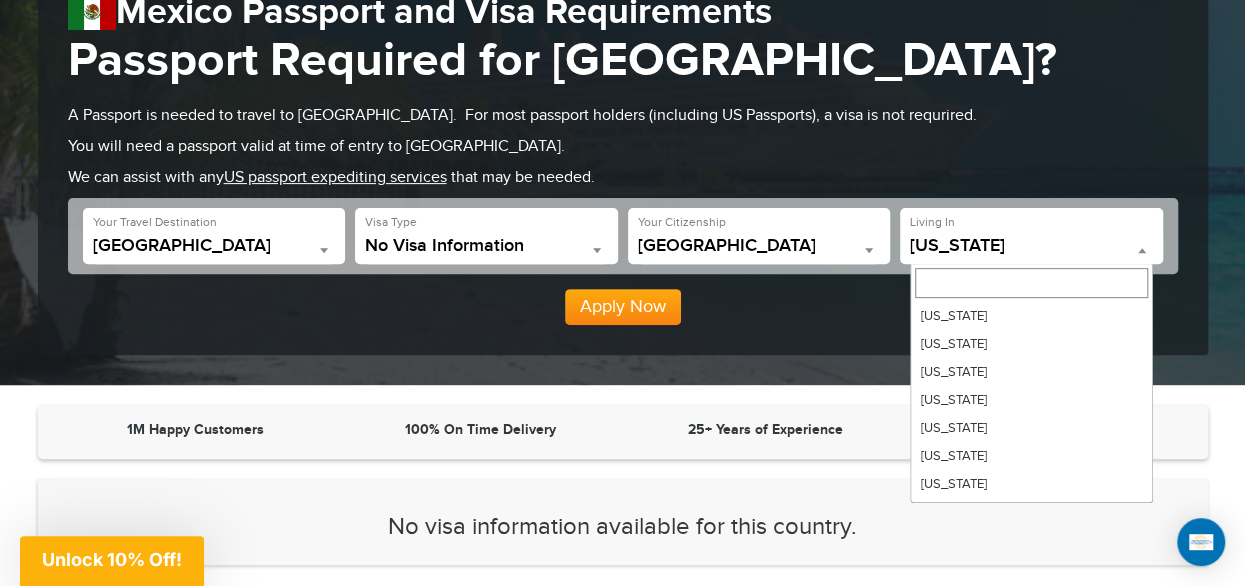 scroll, scrollTop: 0, scrollLeft: 0, axis: both 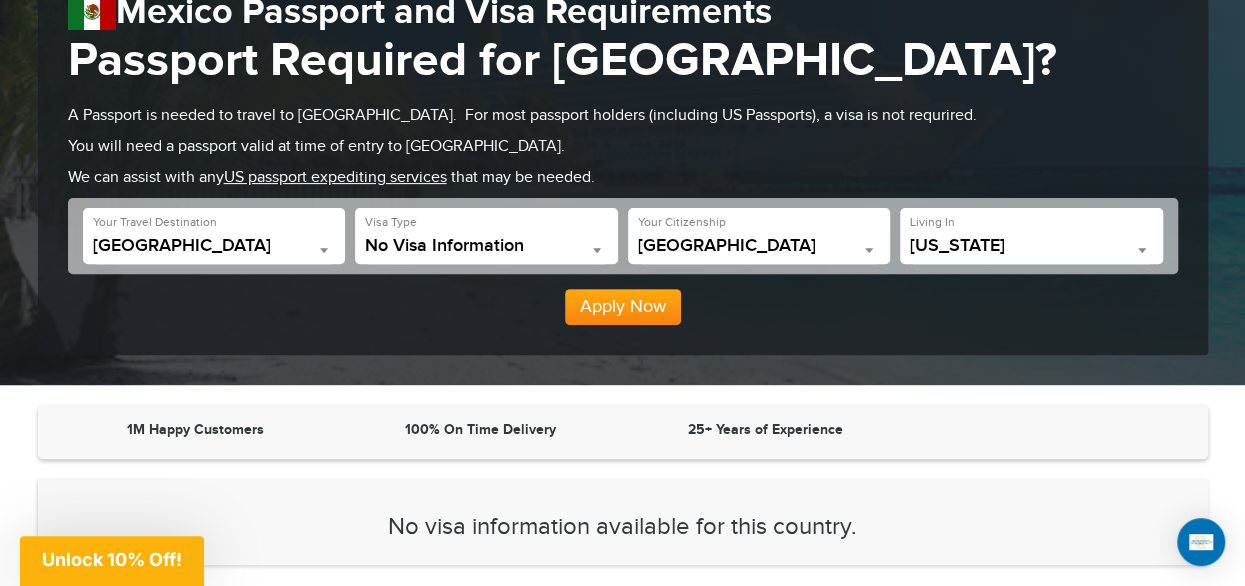 click at bounding box center [1142, 250] 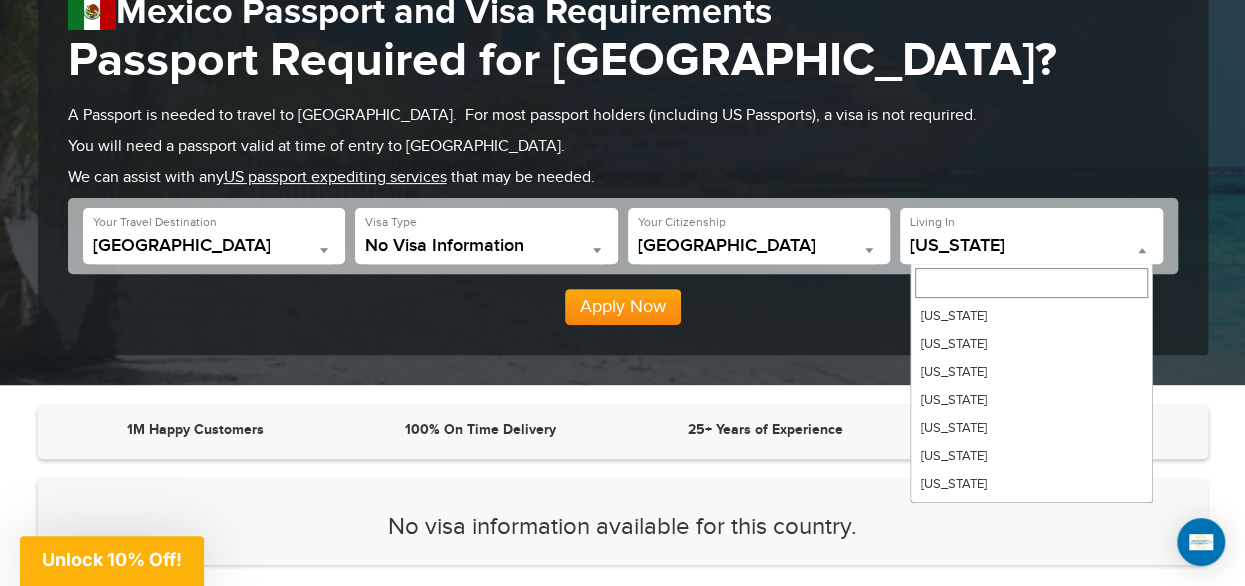 scroll, scrollTop: 868, scrollLeft: 0, axis: vertical 